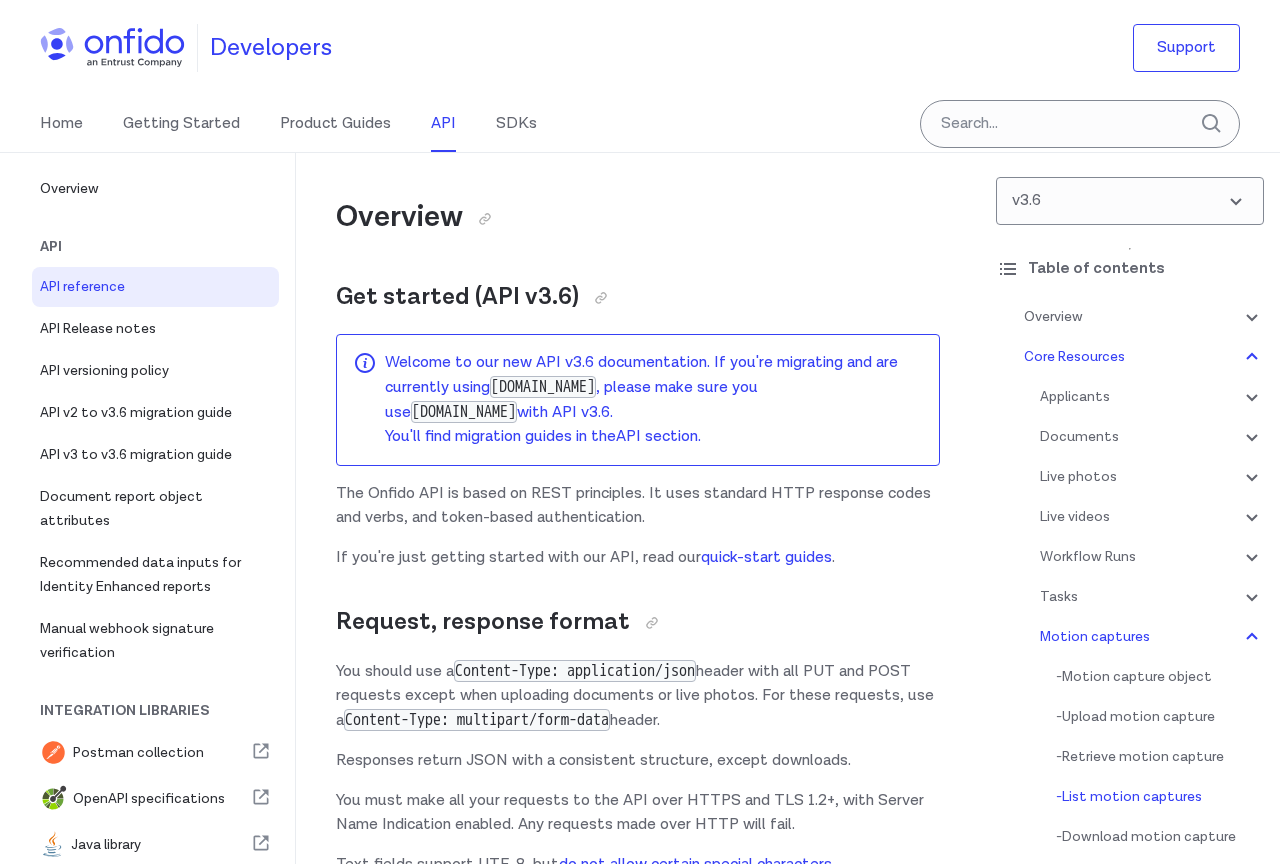 scroll, scrollTop: 72723, scrollLeft: 0, axis: vertical 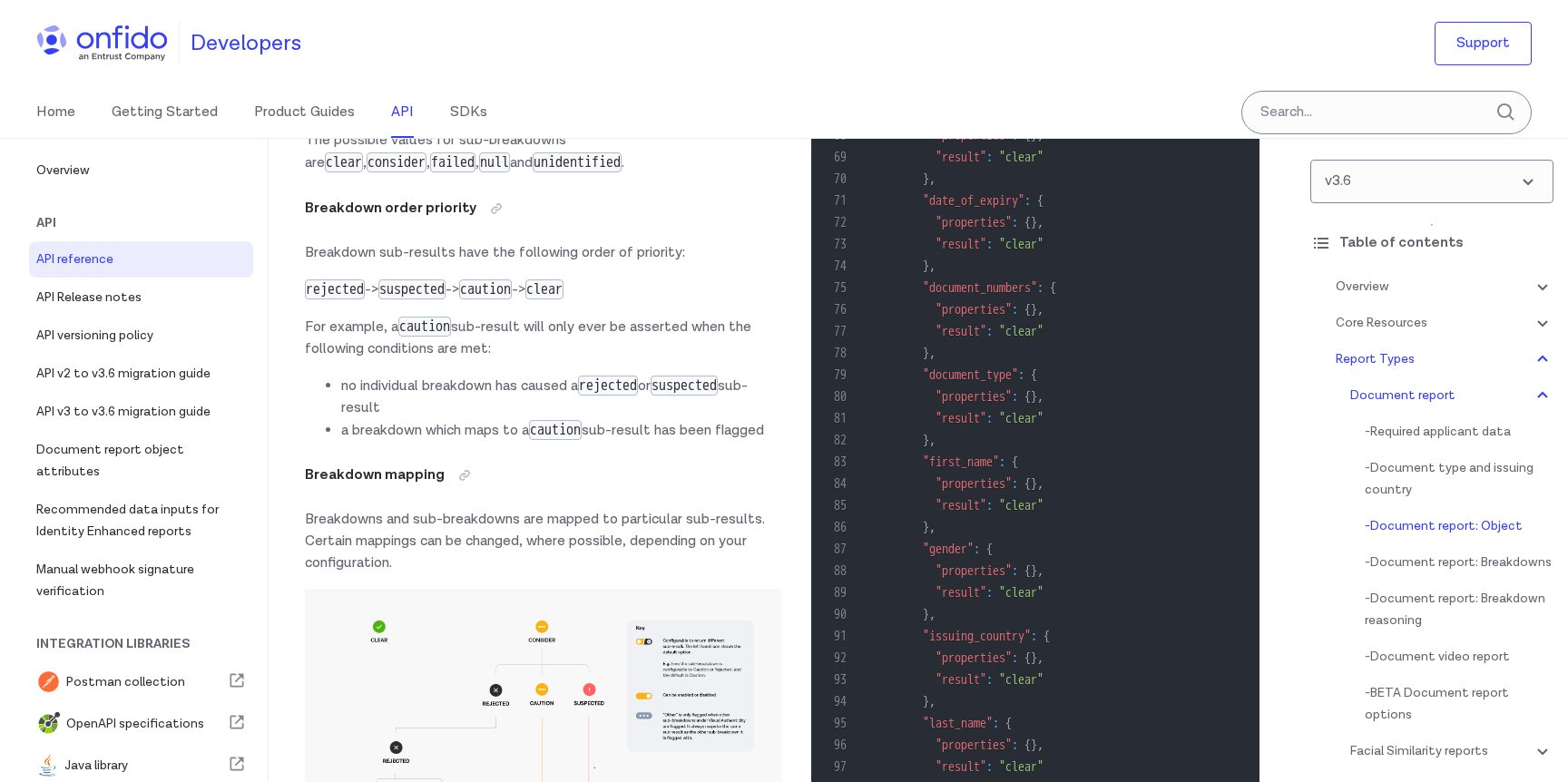 click on ""date_of_birth"" at bounding box center [970, -692] 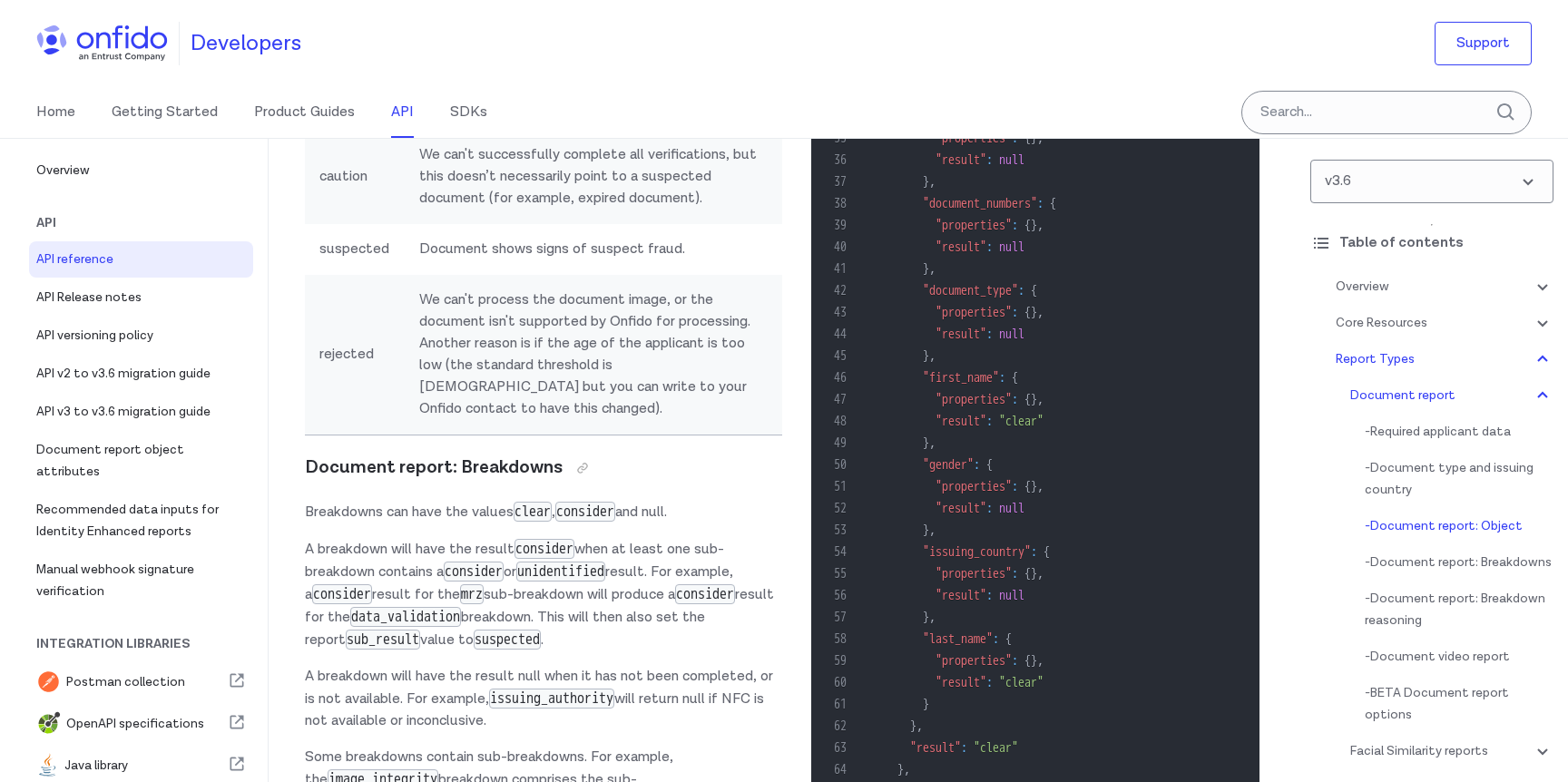 scroll, scrollTop: 68705, scrollLeft: 0, axis: vertical 